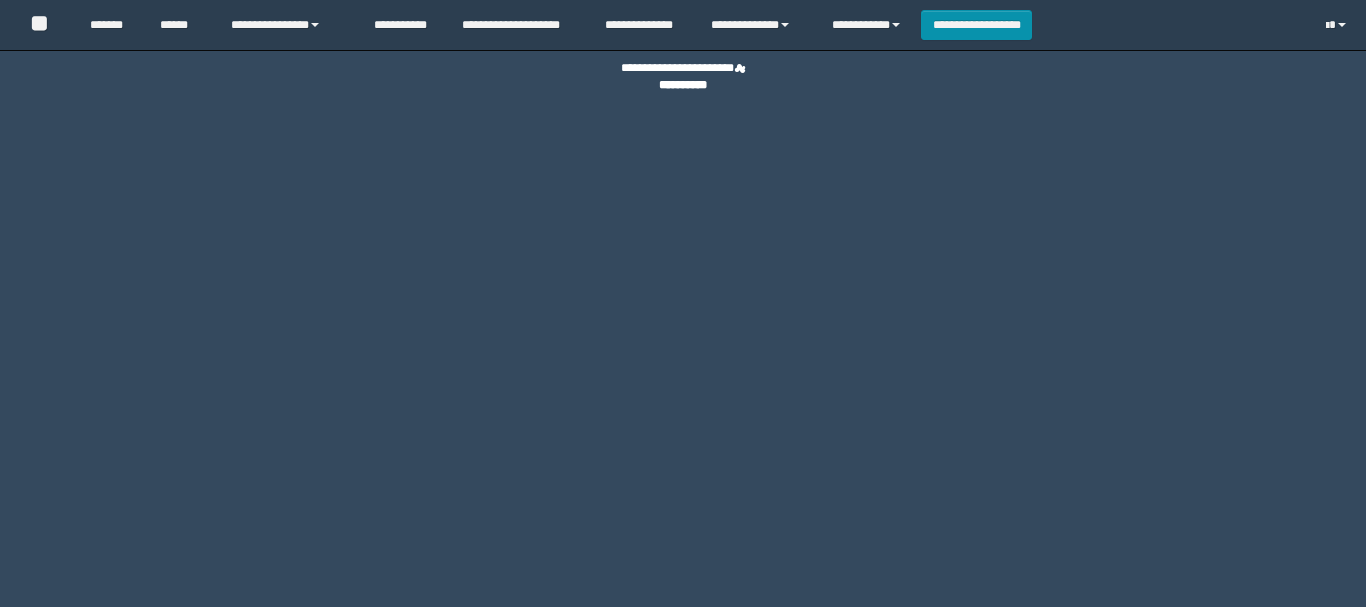 scroll, scrollTop: 0, scrollLeft: 0, axis: both 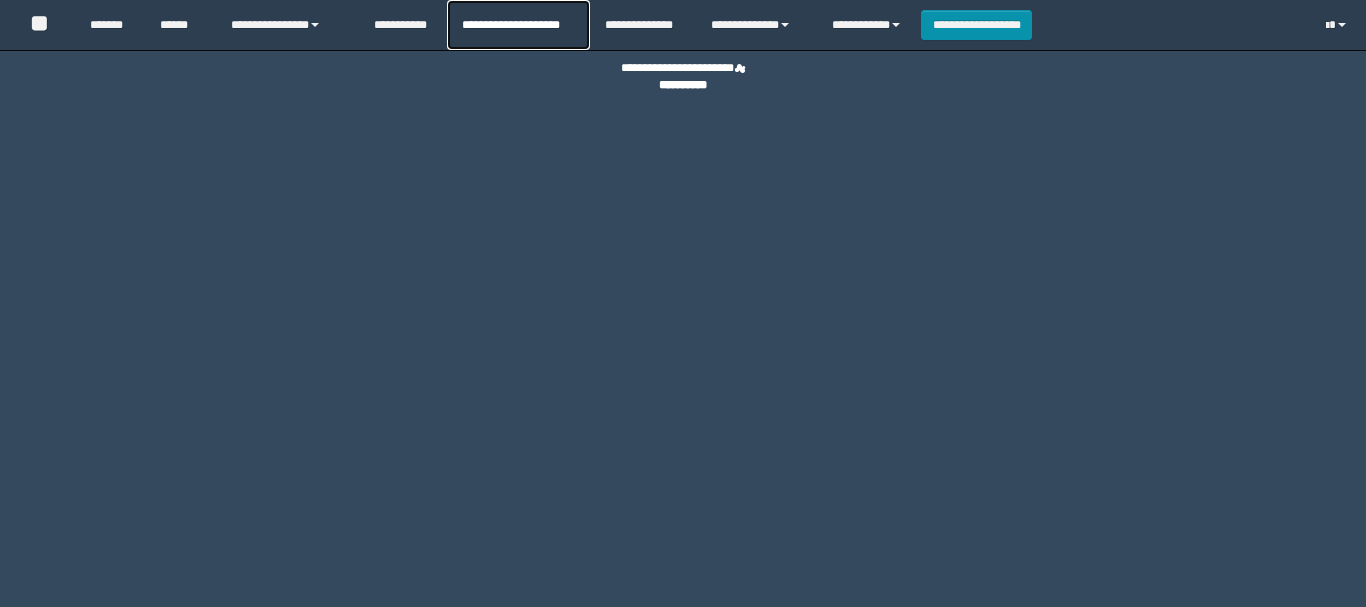click on "**********" at bounding box center [518, 25] 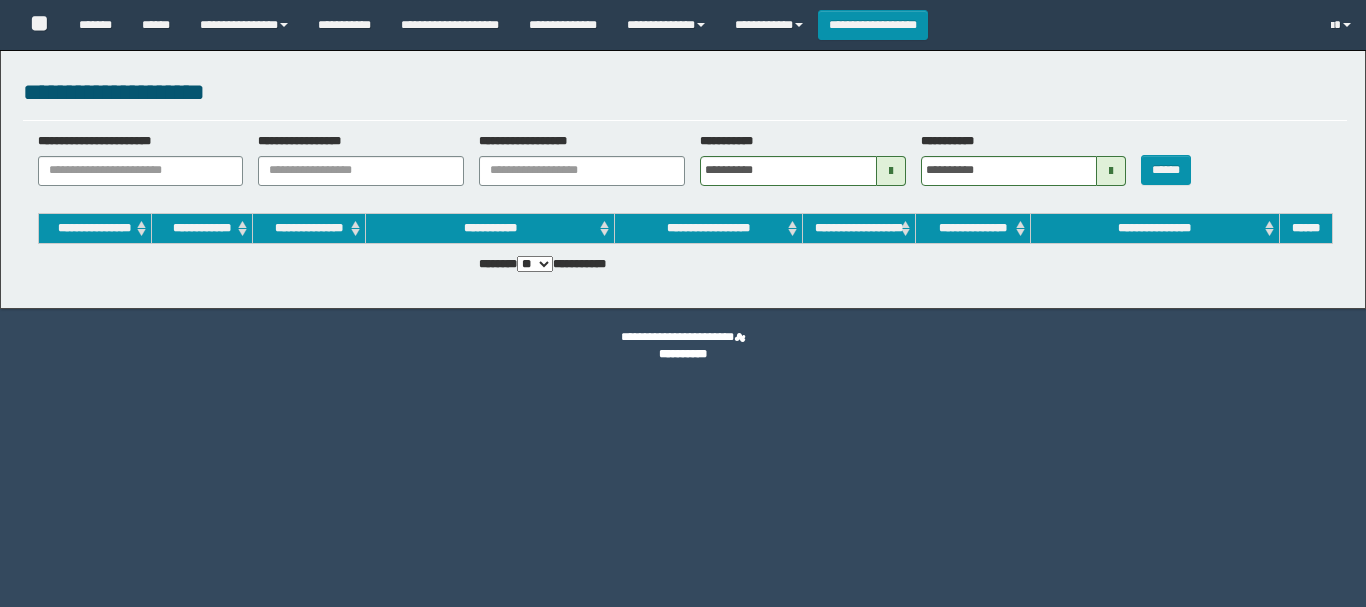 scroll, scrollTop: 0, scrollLeft: 0, axis: both 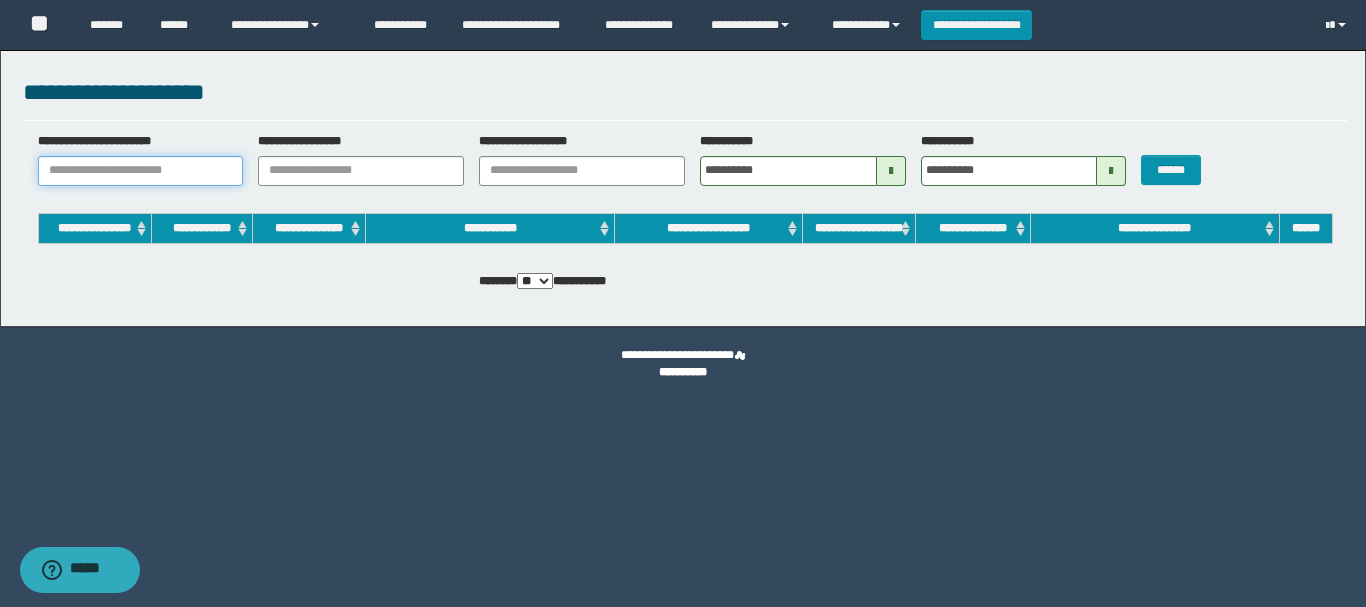 click on "**********" at bounding box center (141, 171) 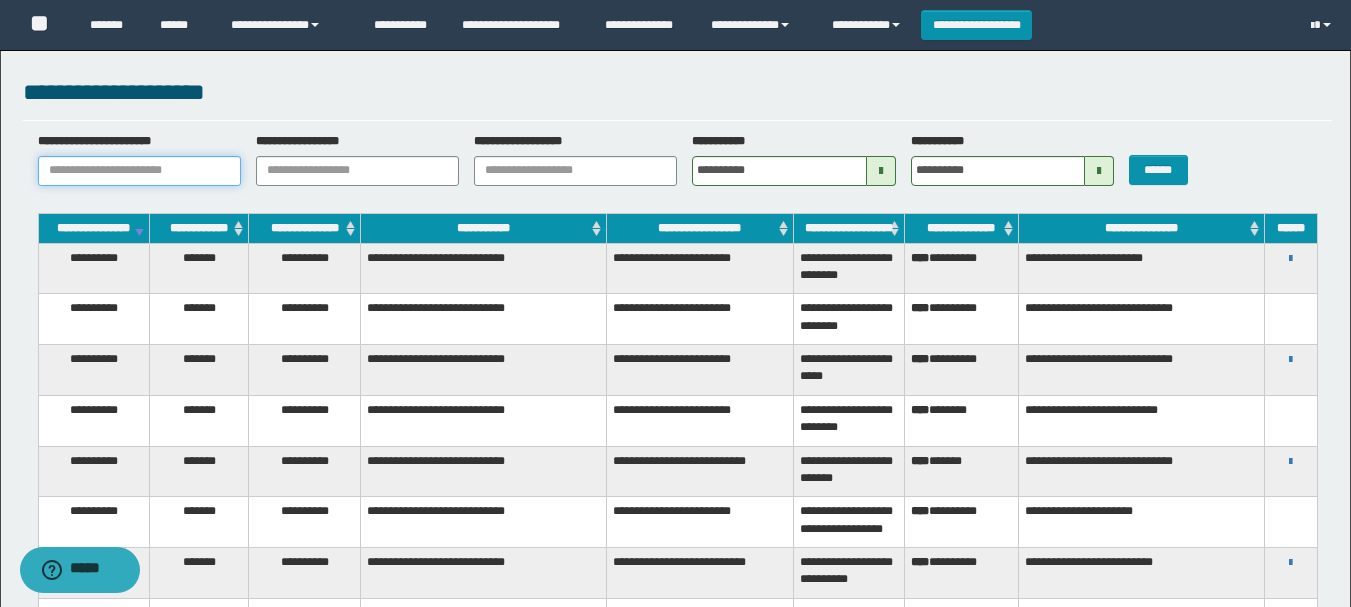 type on "*" 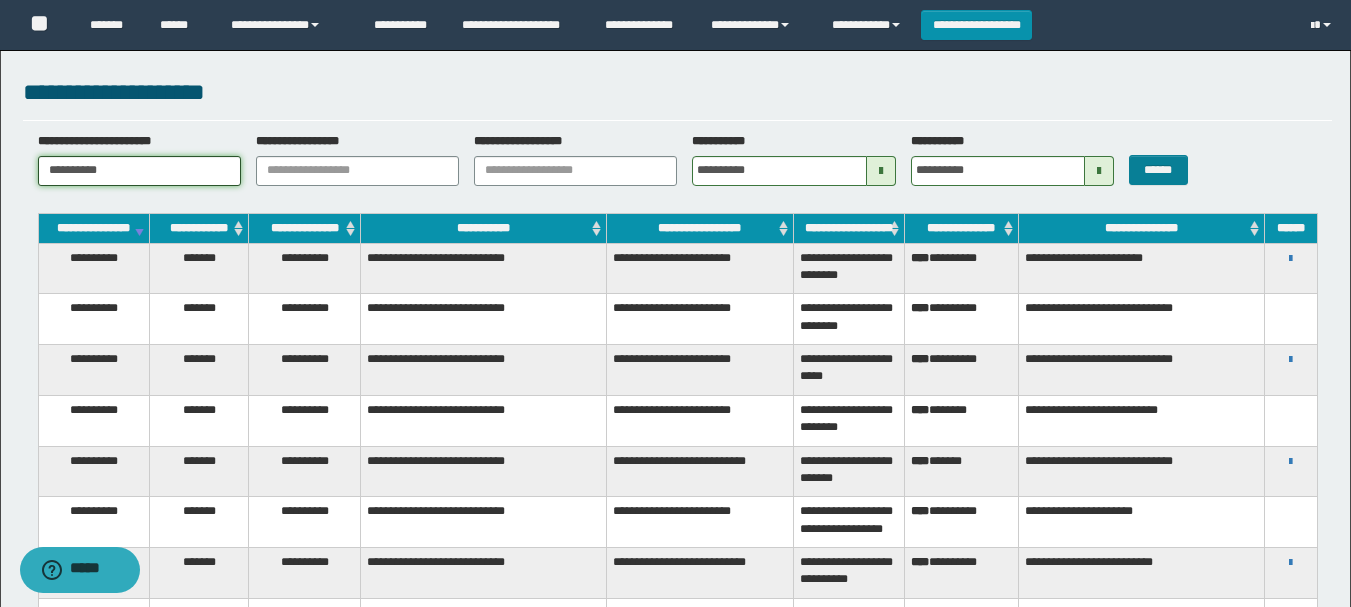 type on "**********" 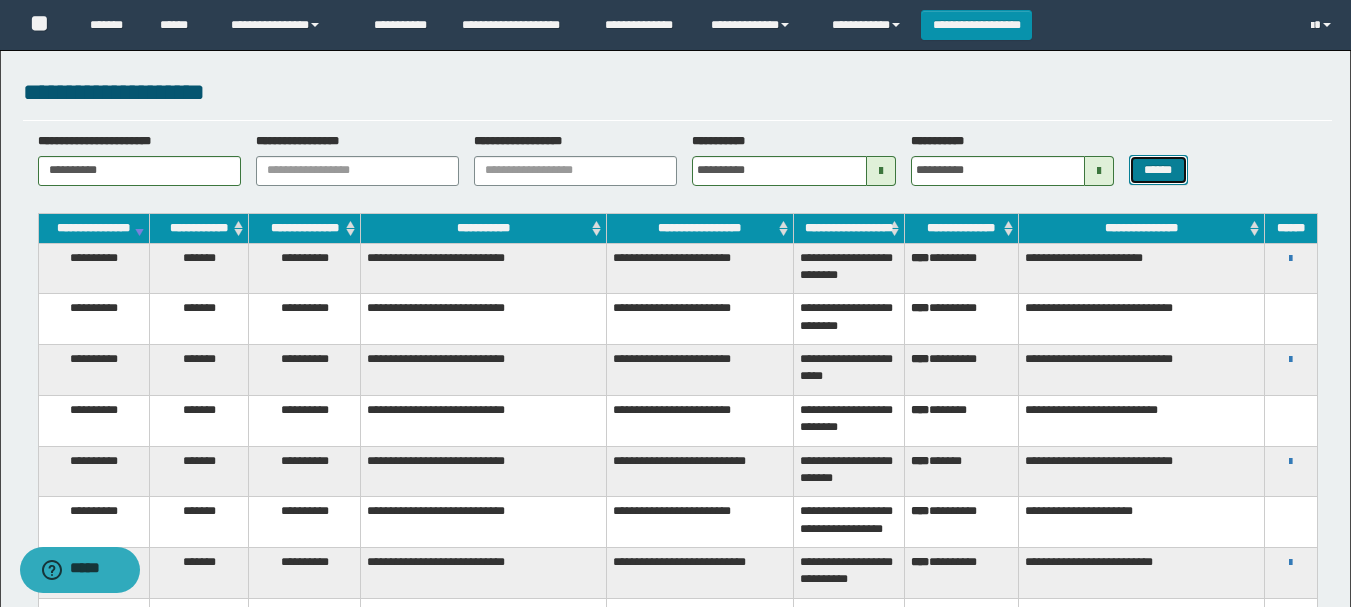click on "******" at bounding box center [1158, 170] 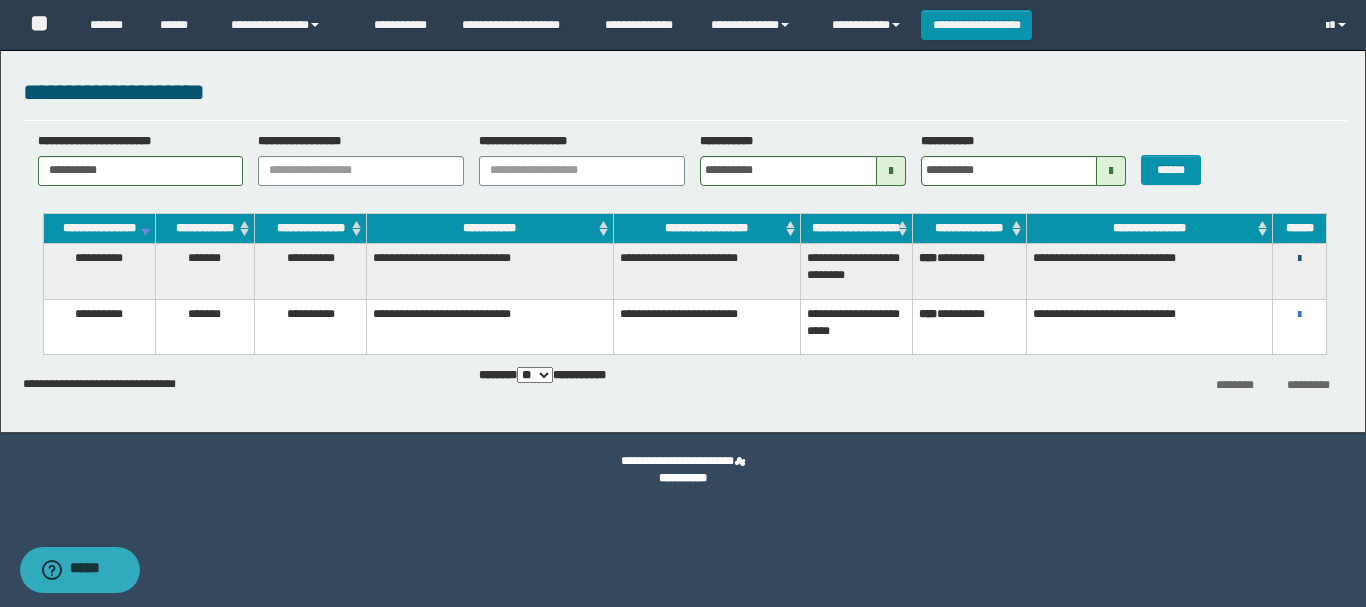 click at bounding box center [1299, 259] 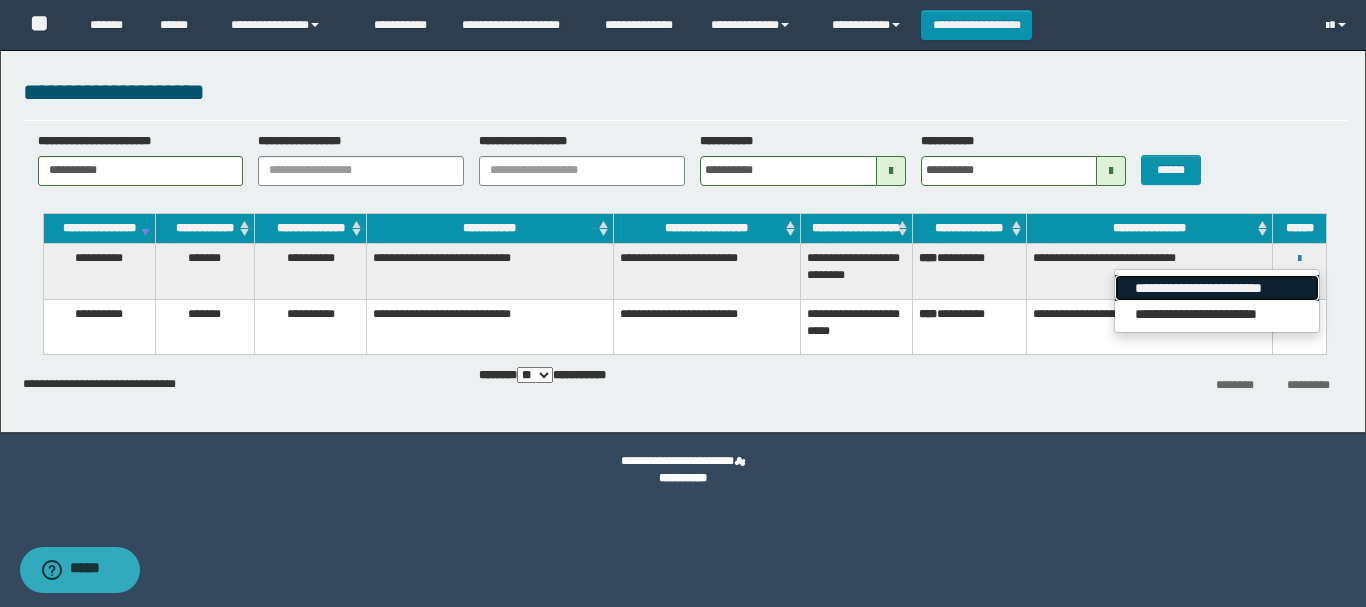 click on "**********" at bounding box center [1216, 288] 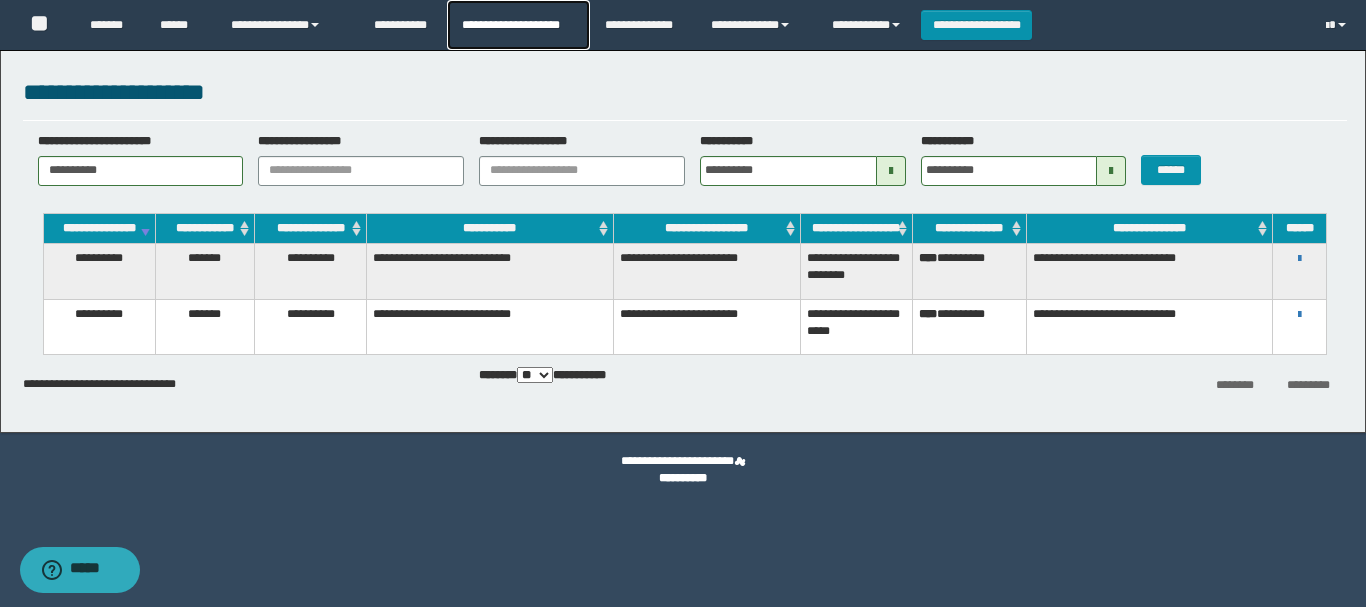 click on "**********" at bounding box center (518, 25) 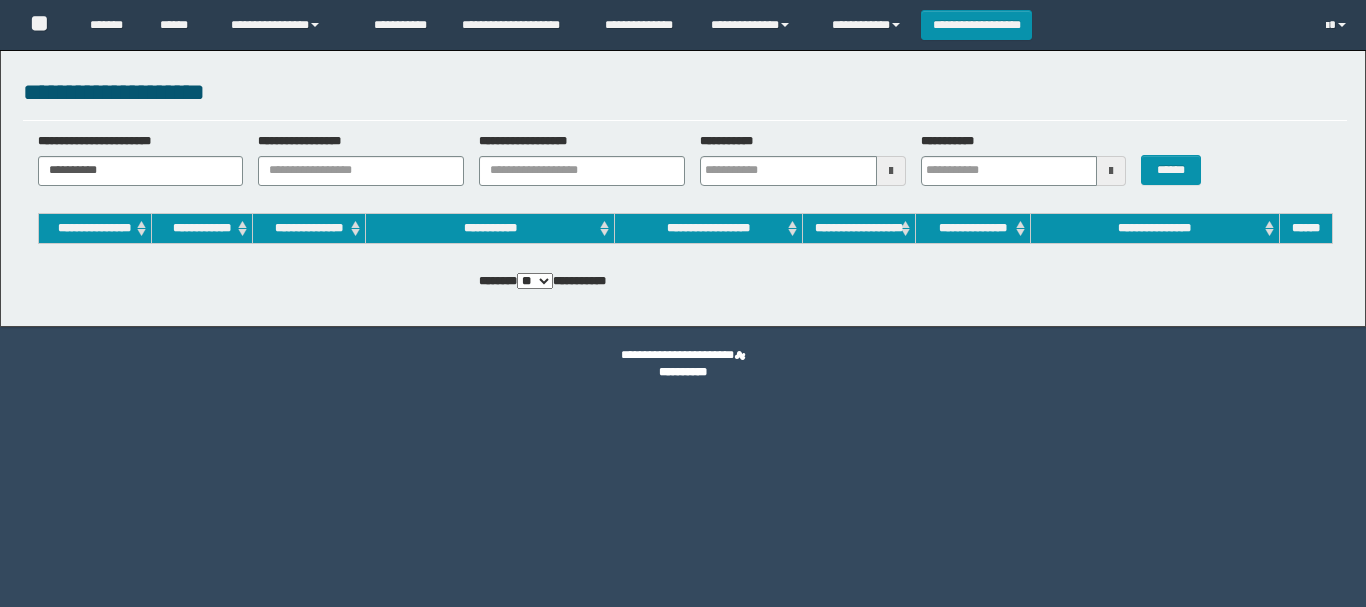 scroll, scrollTop: 0, scrollLeft: 0, axis: both 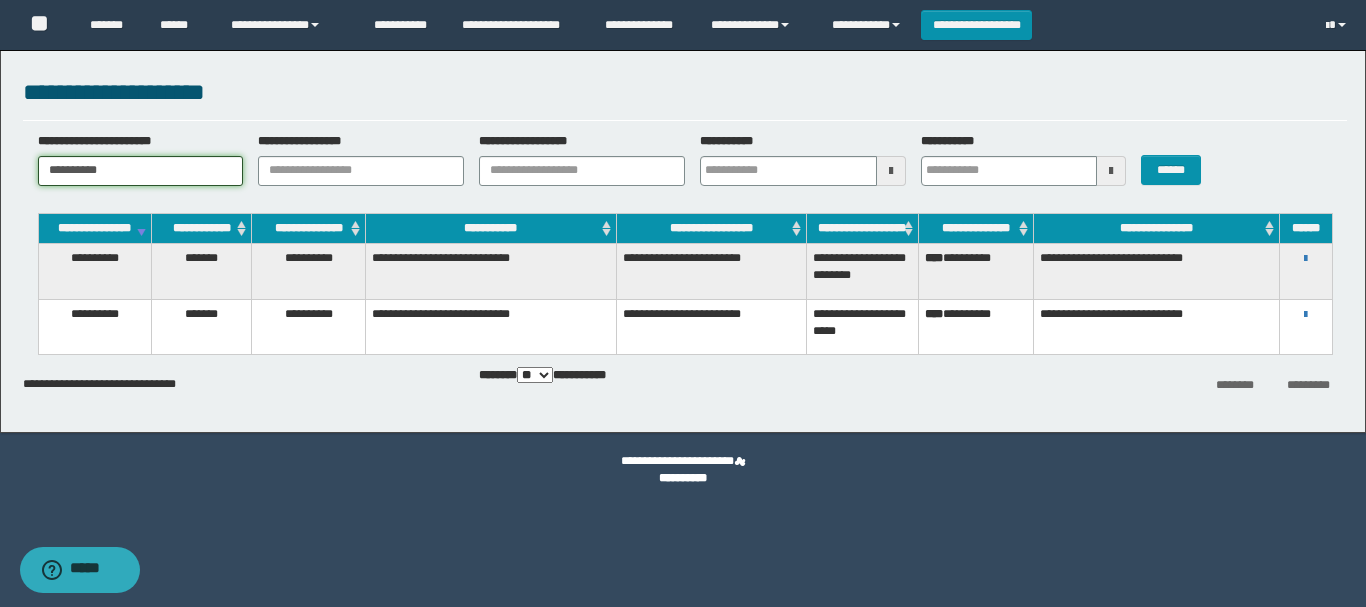 click on "**********" at bounding box center [141, 171] 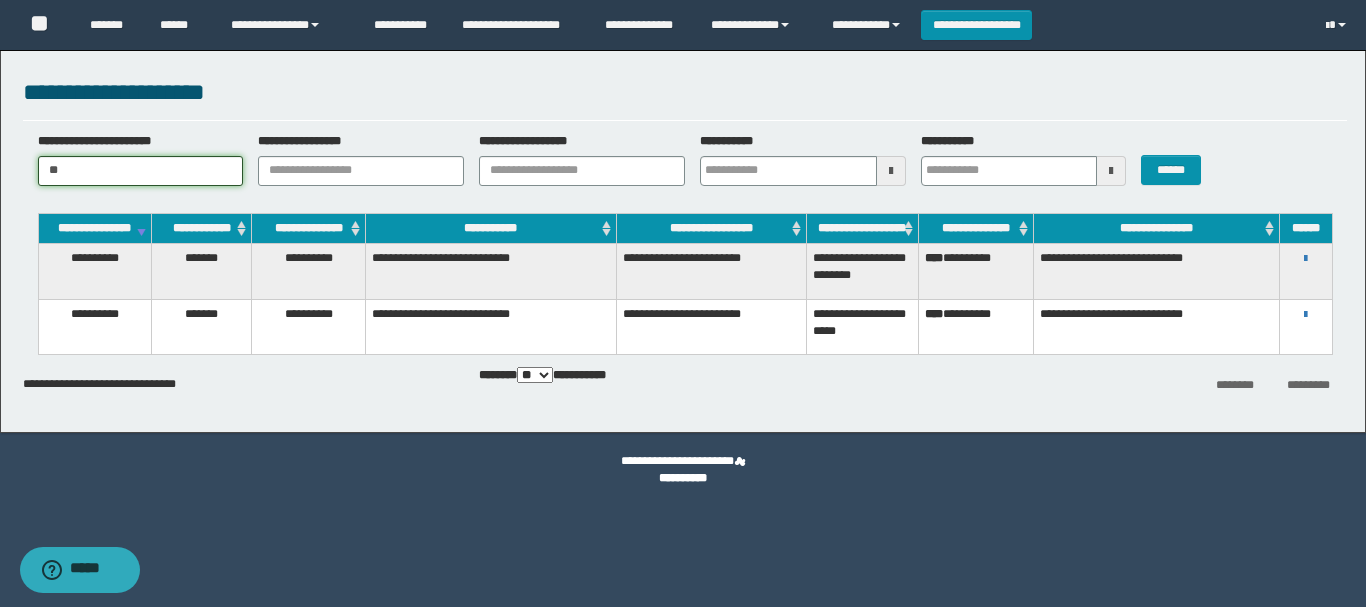type on "*" 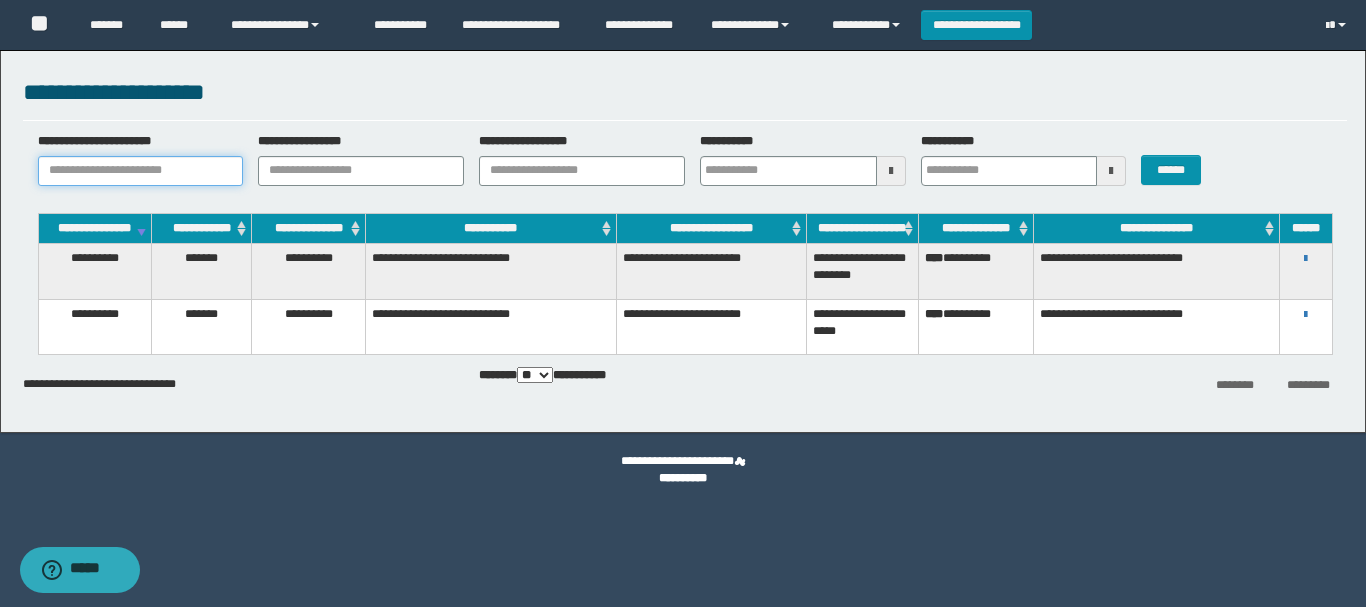 type on "*" 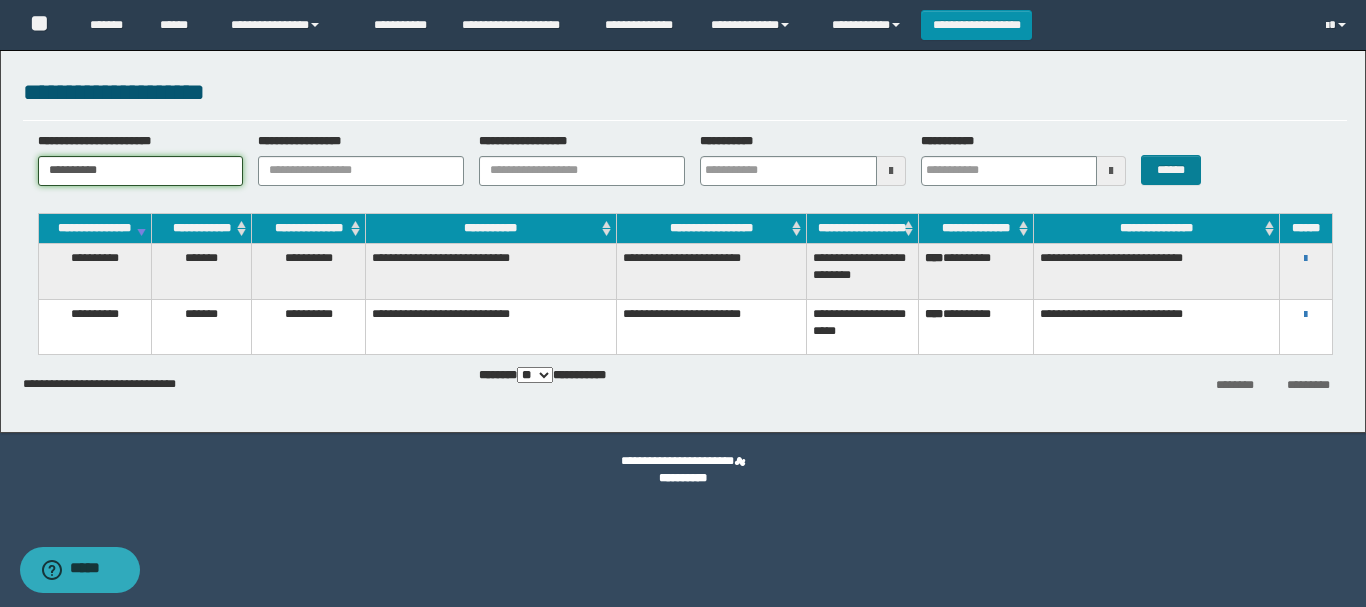 type on "**********" 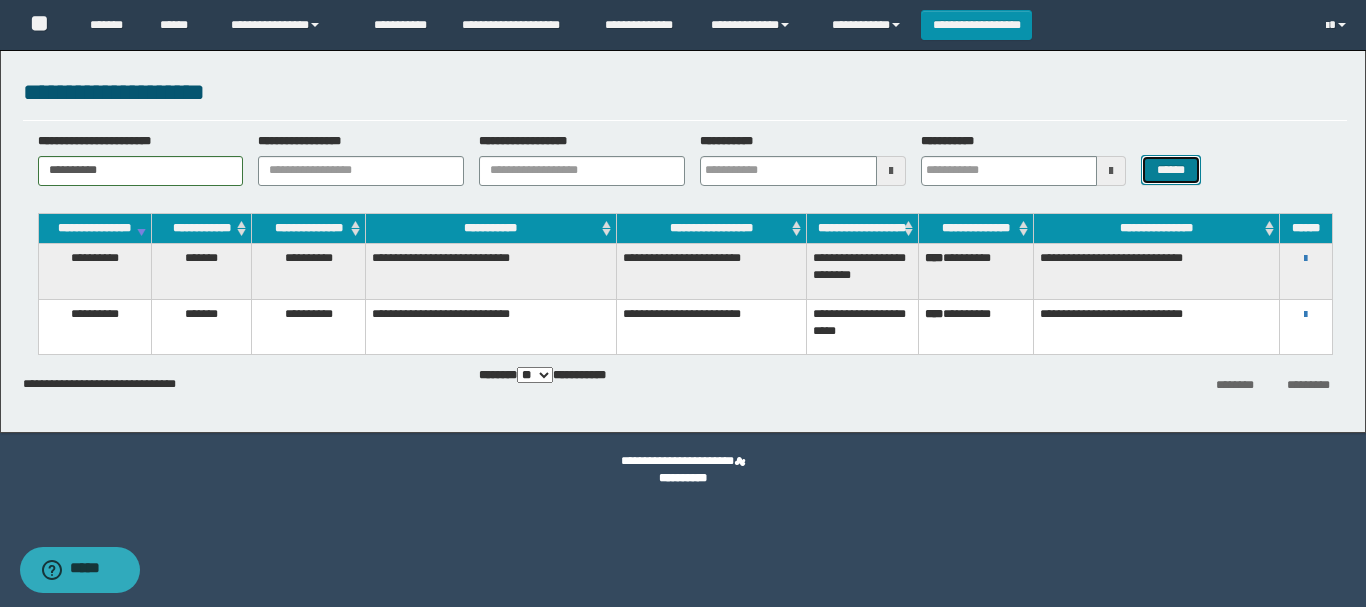 click on "******" at bounding box center [1170, 170] 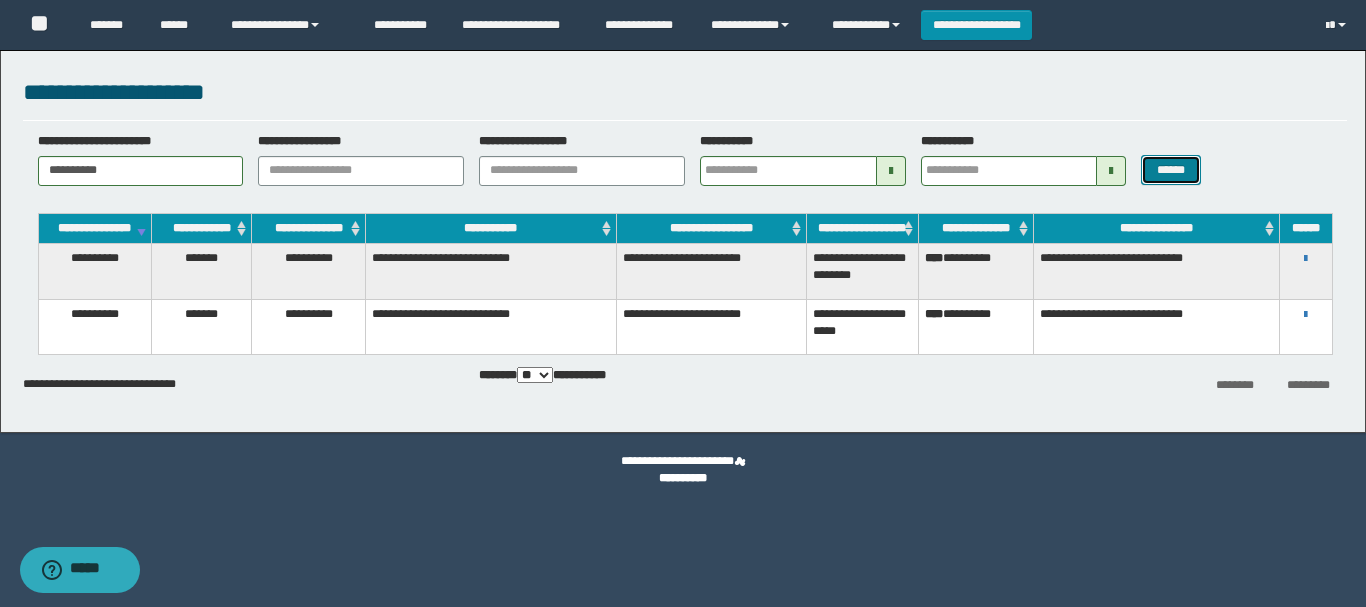 click on "******" at bounding box center [1170, 170] 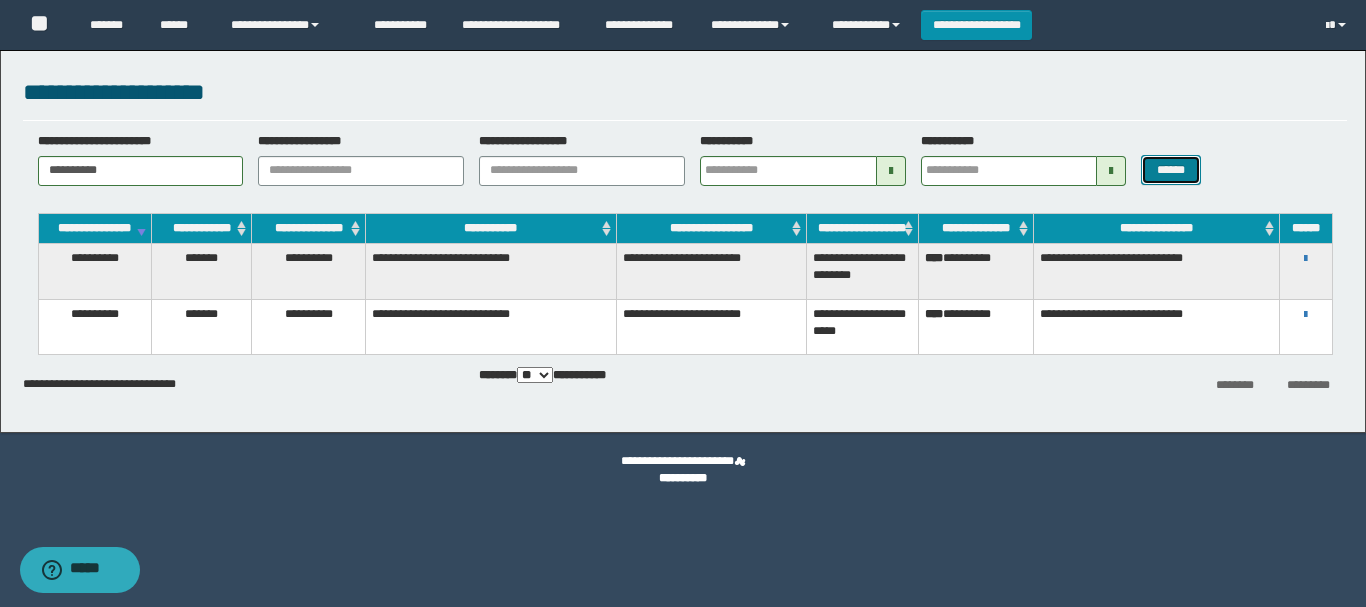 click on "******" at bounding box center [1170, 170] 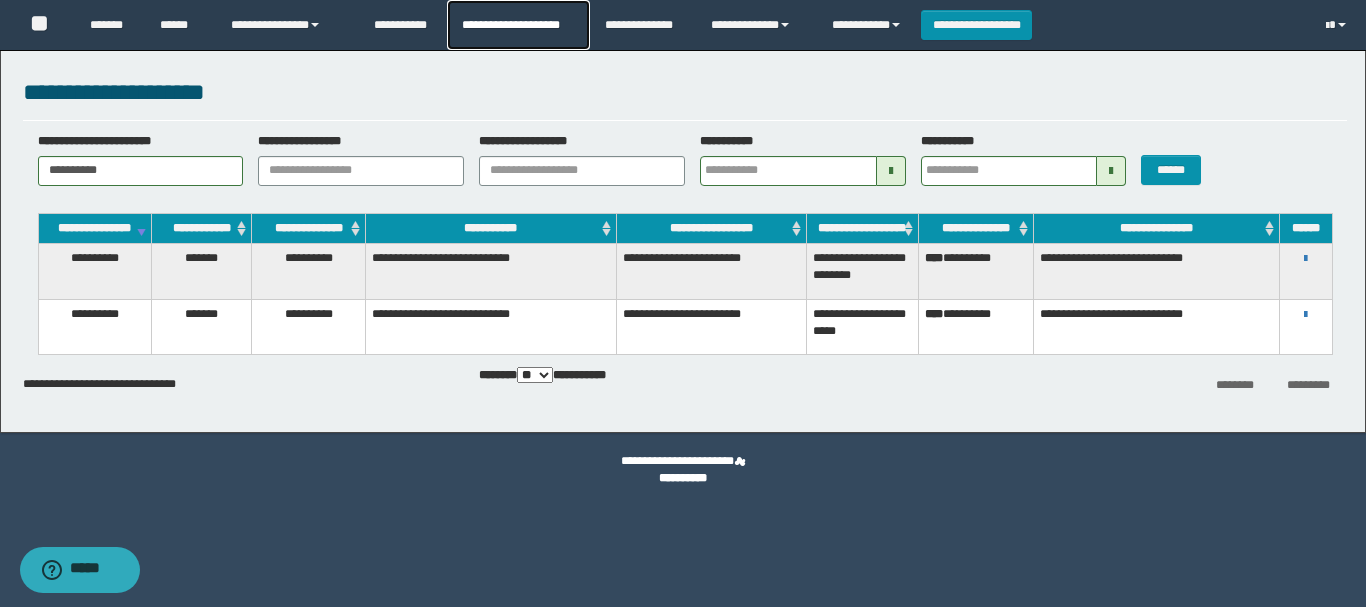 click on "**********" at bounding box center [518, 25] 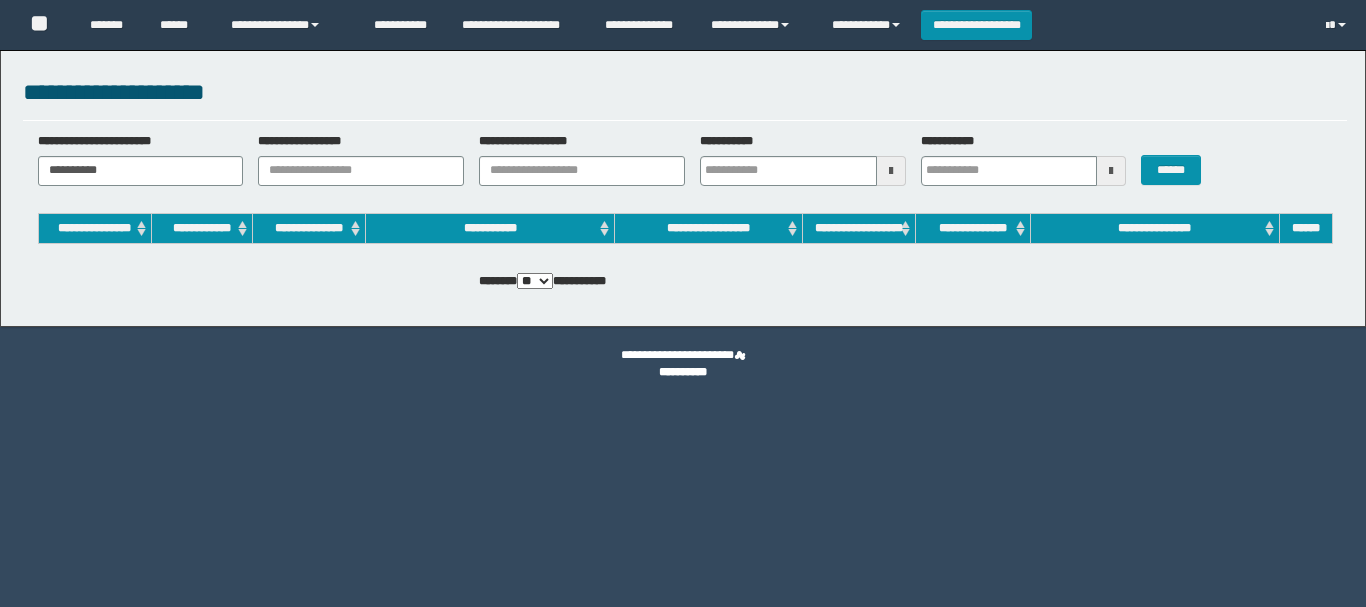 scroll, scrollTop: 0, scrollLeft: 0, axis: both 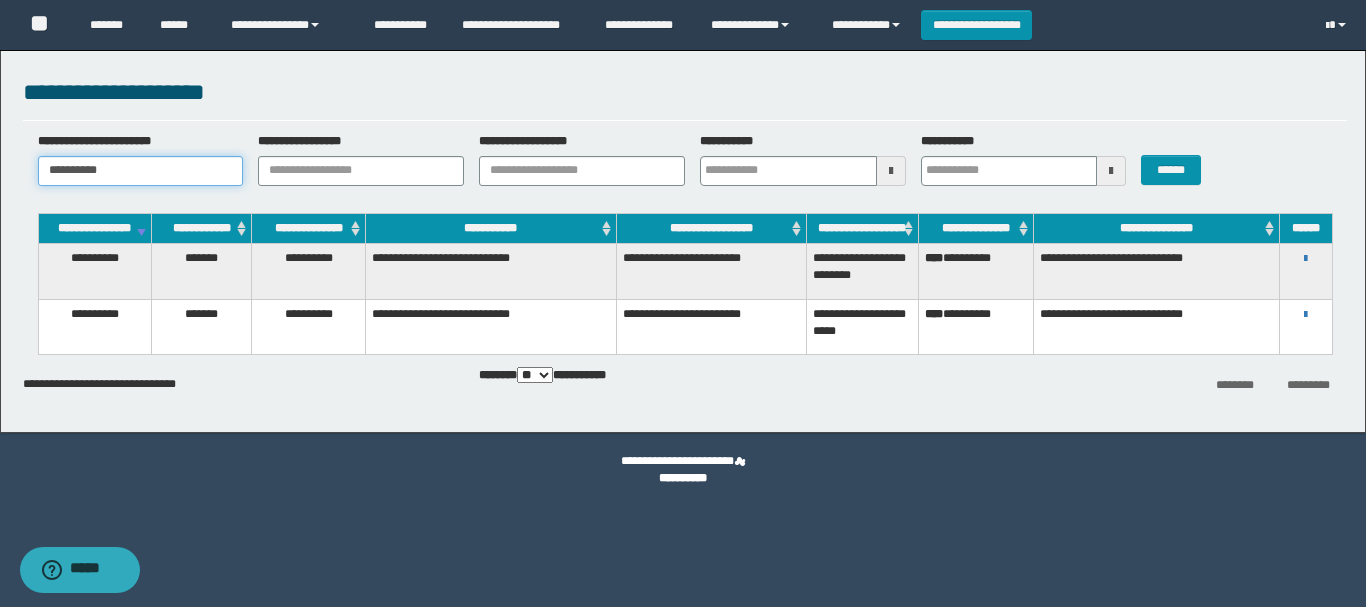 click on "**********" at bounding box center (141, 171) 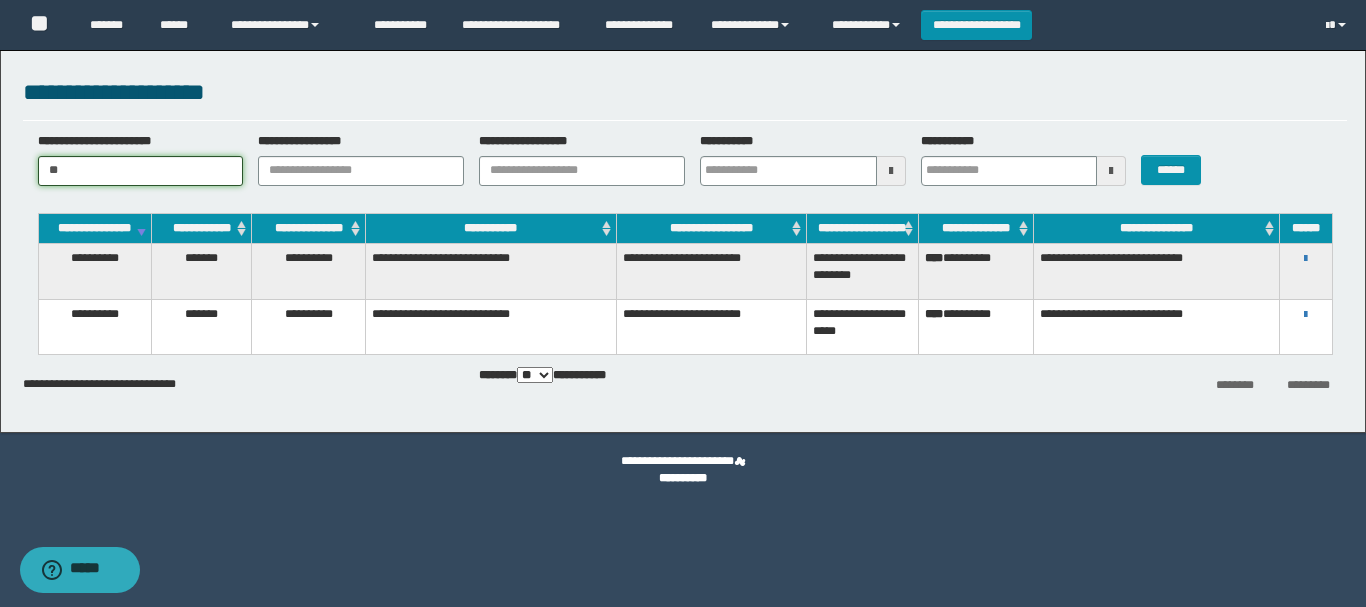 type on "*" 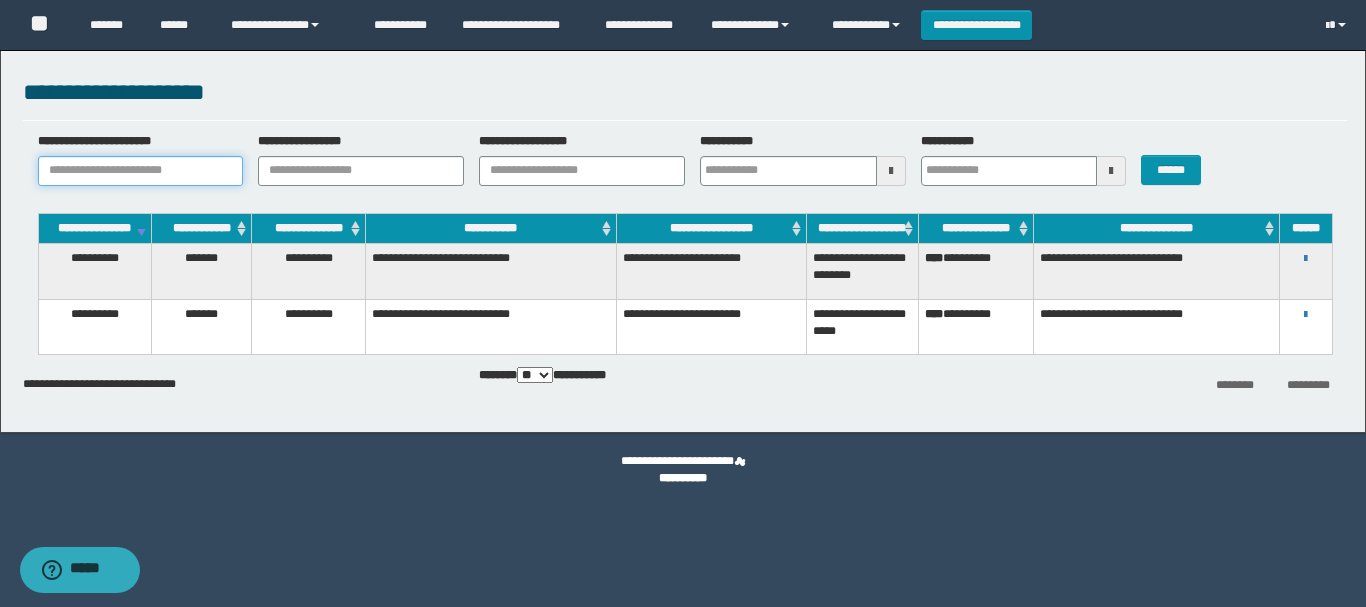 type on "*" 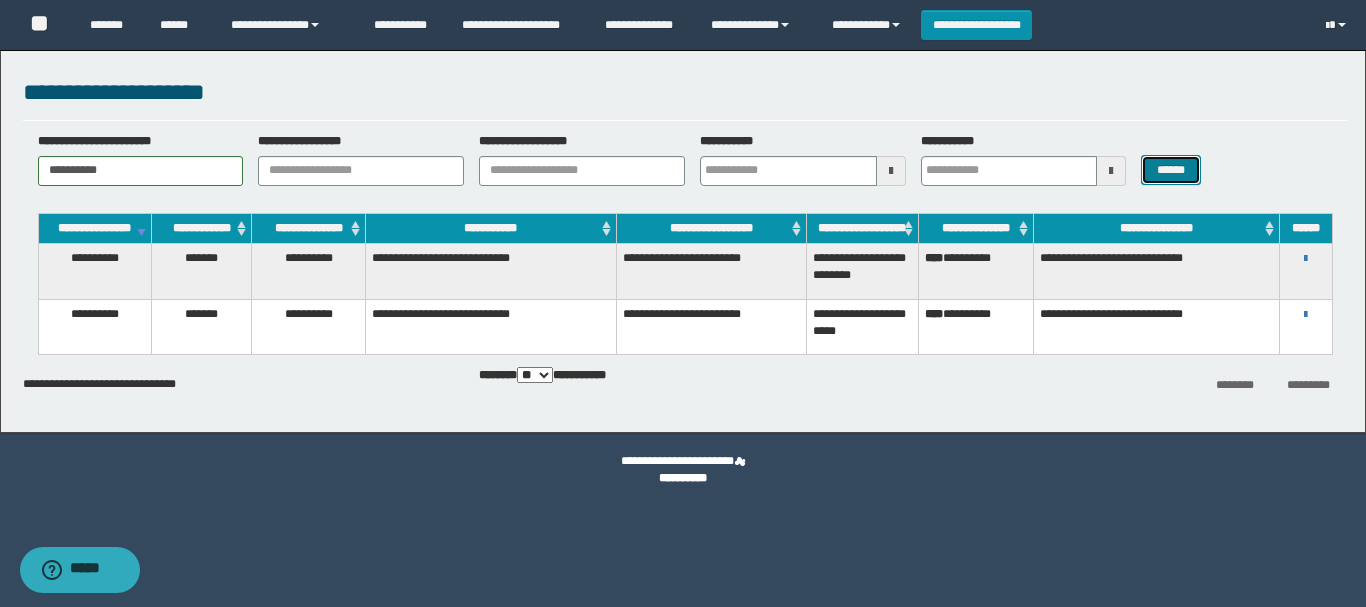 click on "******" at bounding box center [1170, 170] 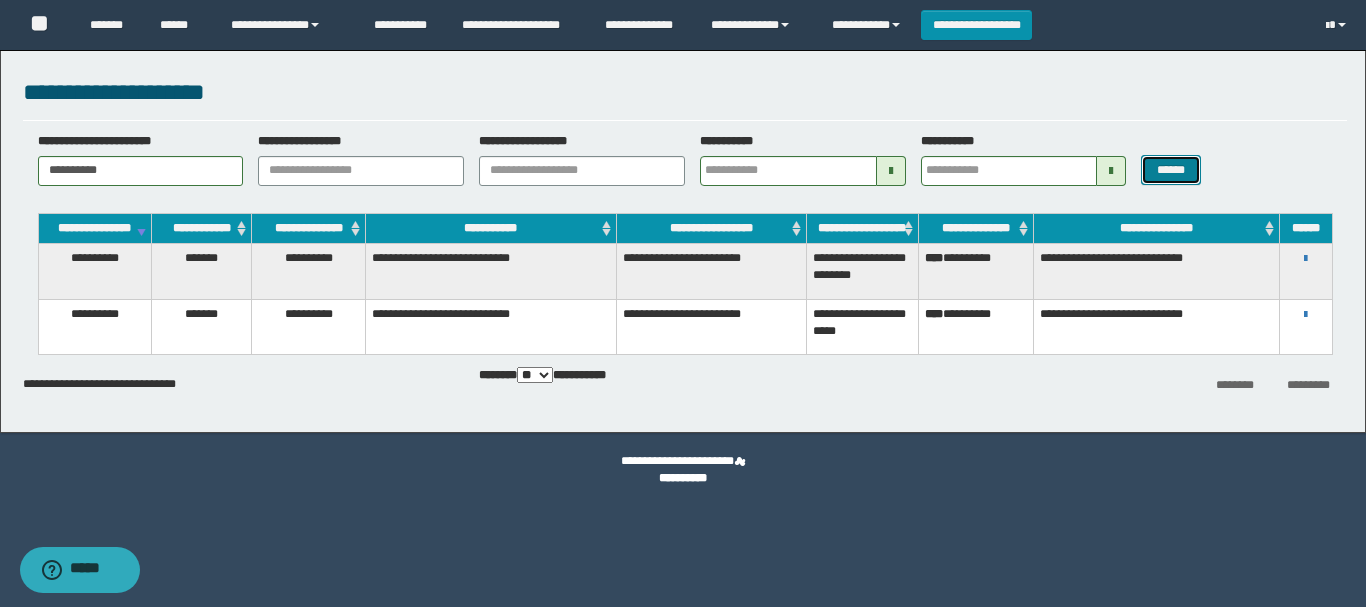 click on "******" at bounding box center [1170, 170] 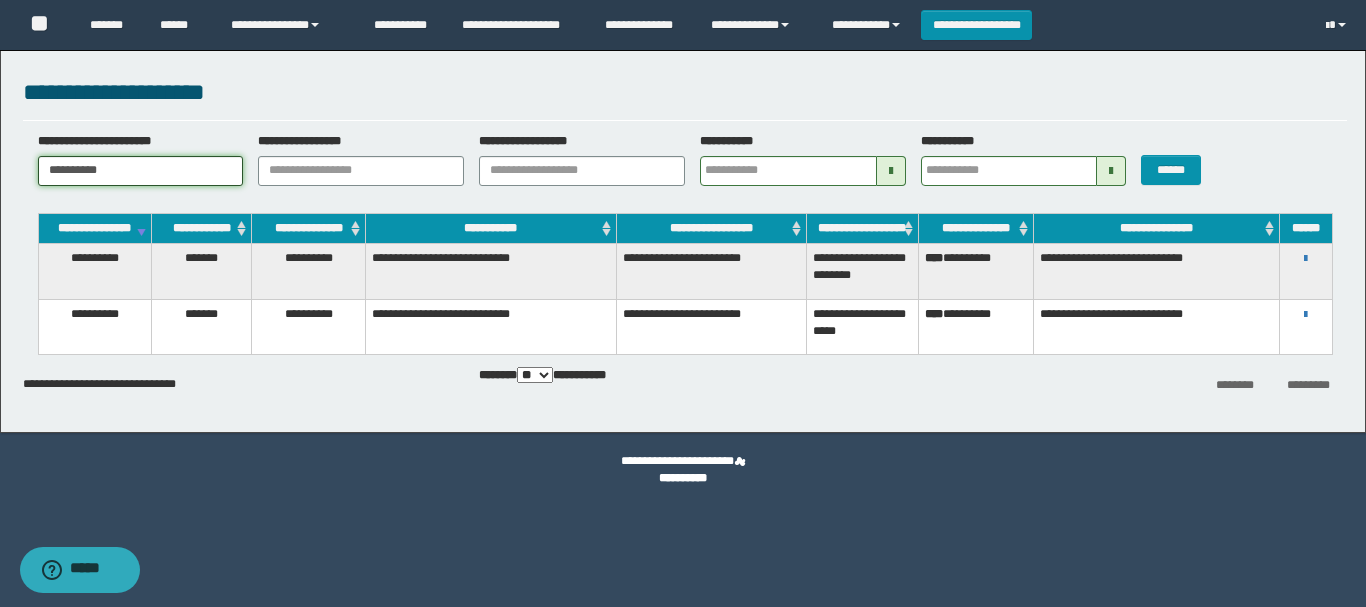 drag, startPoint x: 133, startPoint y: 172, endPoint x: 9, endPoint y: 162, distance: 124.40257 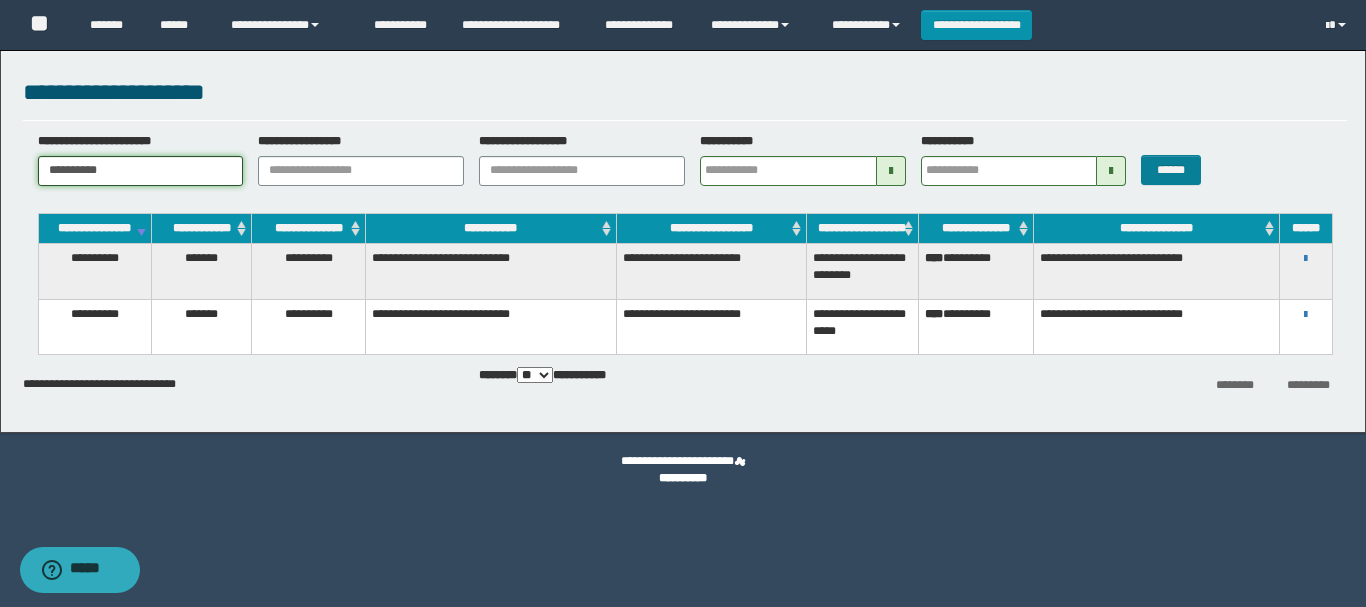 type on "**********" 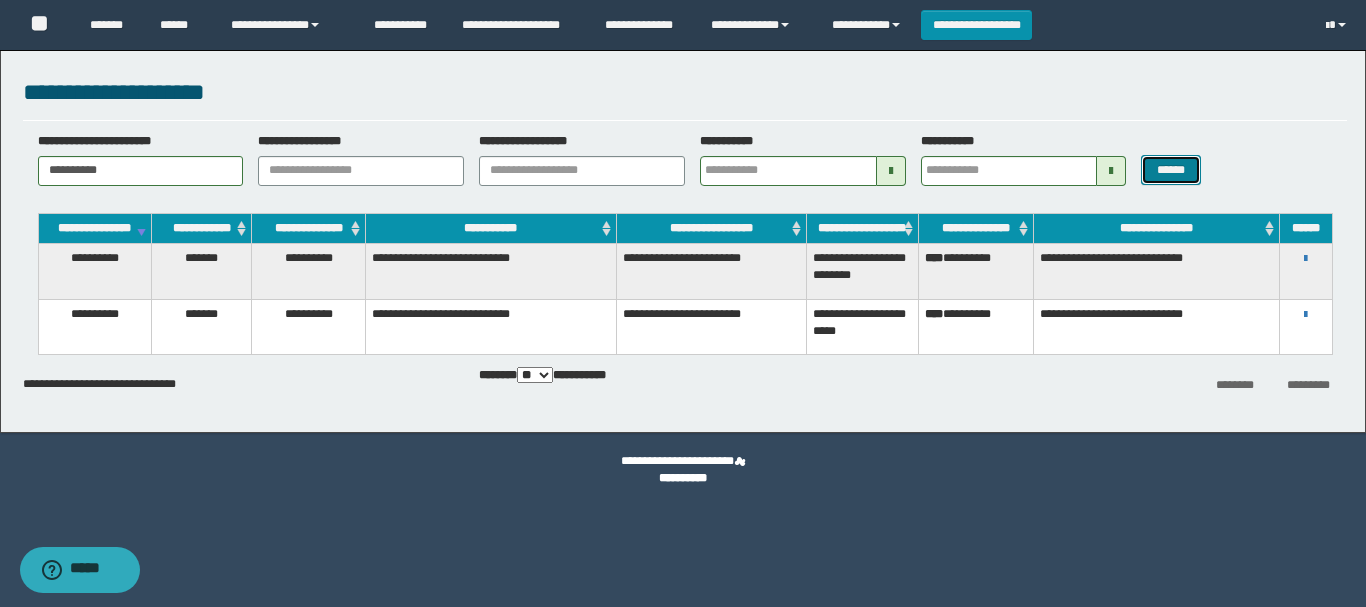 click on "******" at bounding box center (1170, 170) 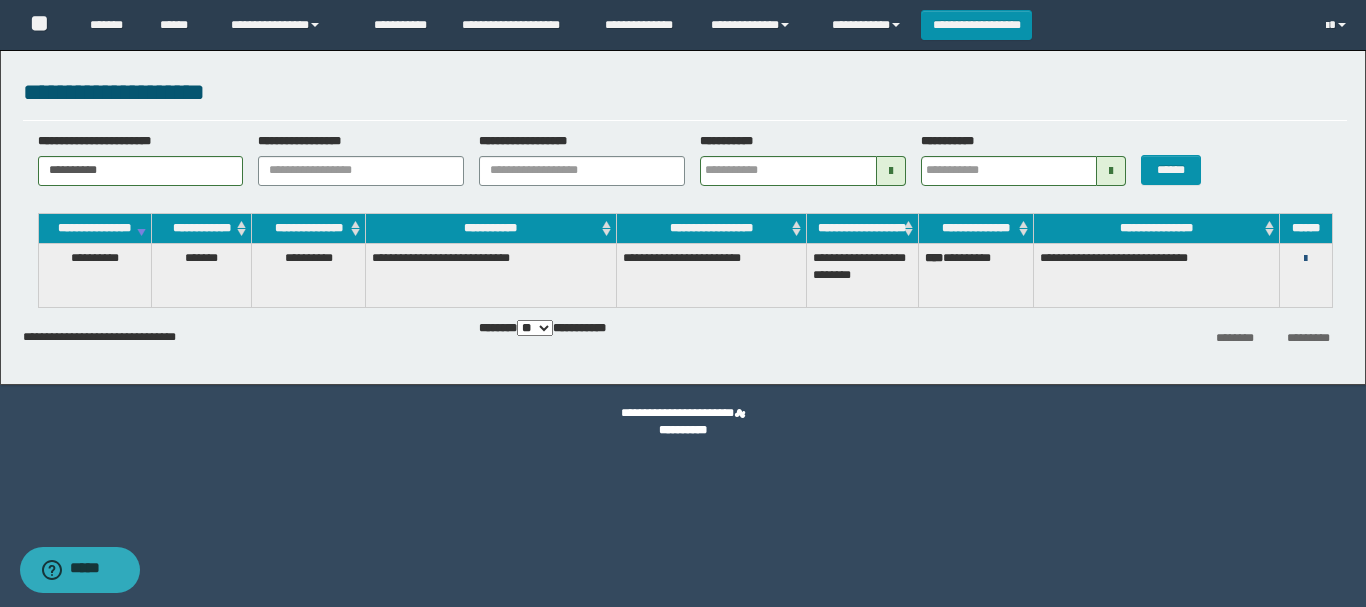 click at bounding box center [1305, 259] 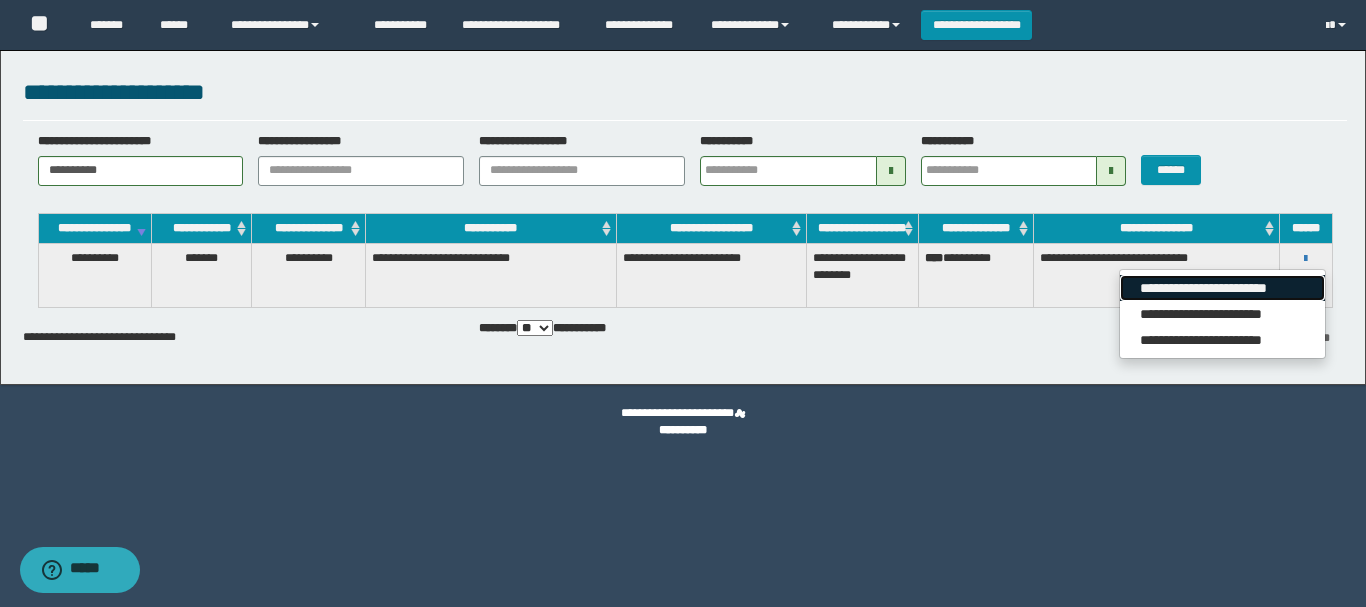 click on "**********" at bounding box center [1222, 288] 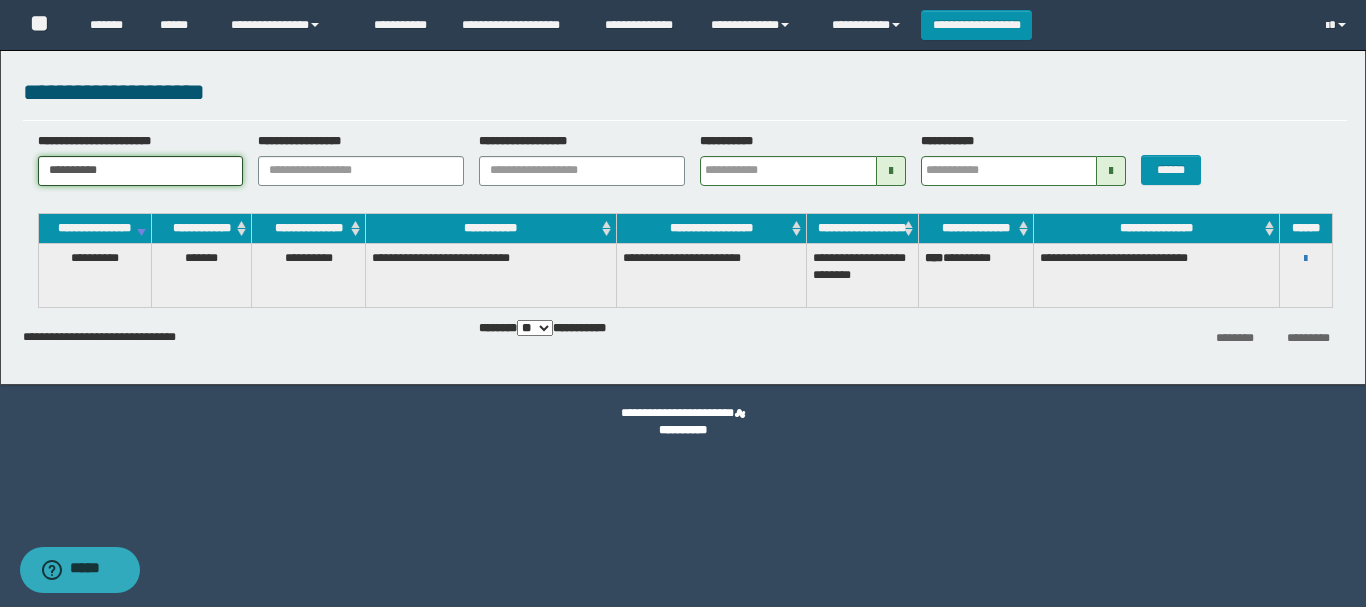 drag, startPoint x: 132, startPoint y: 174, endPoint x: 30, endPoint y: 170, distance: 102.0784 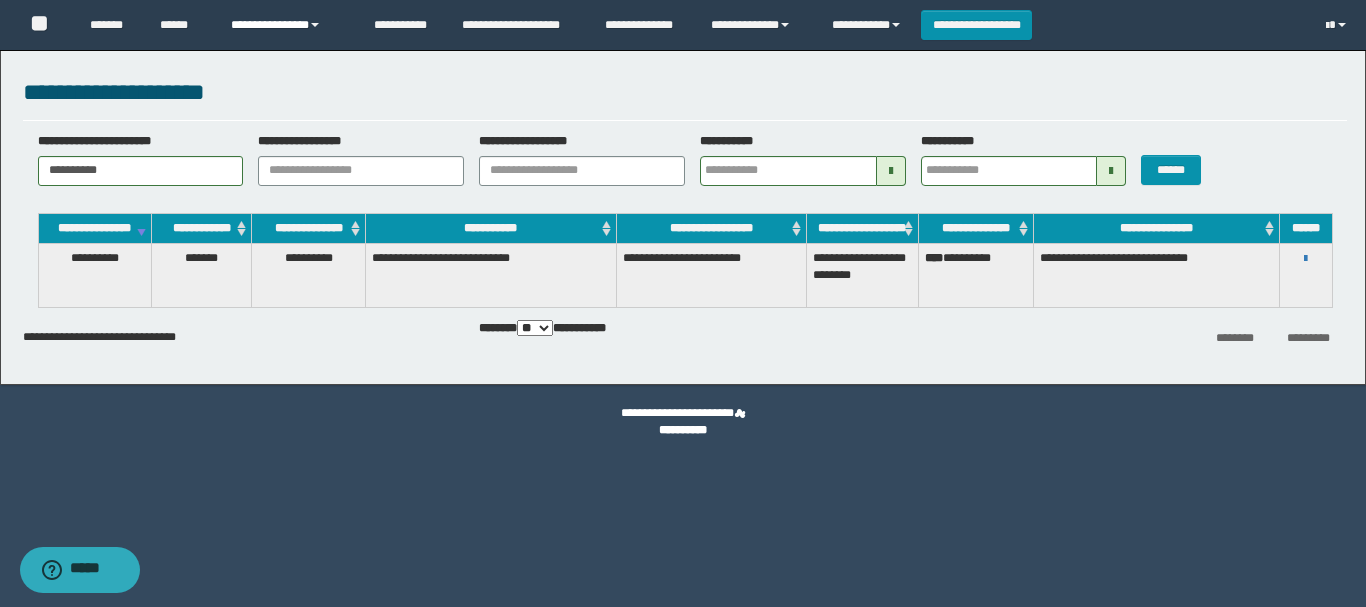 click on "**********" at bounding box center (287, 25) 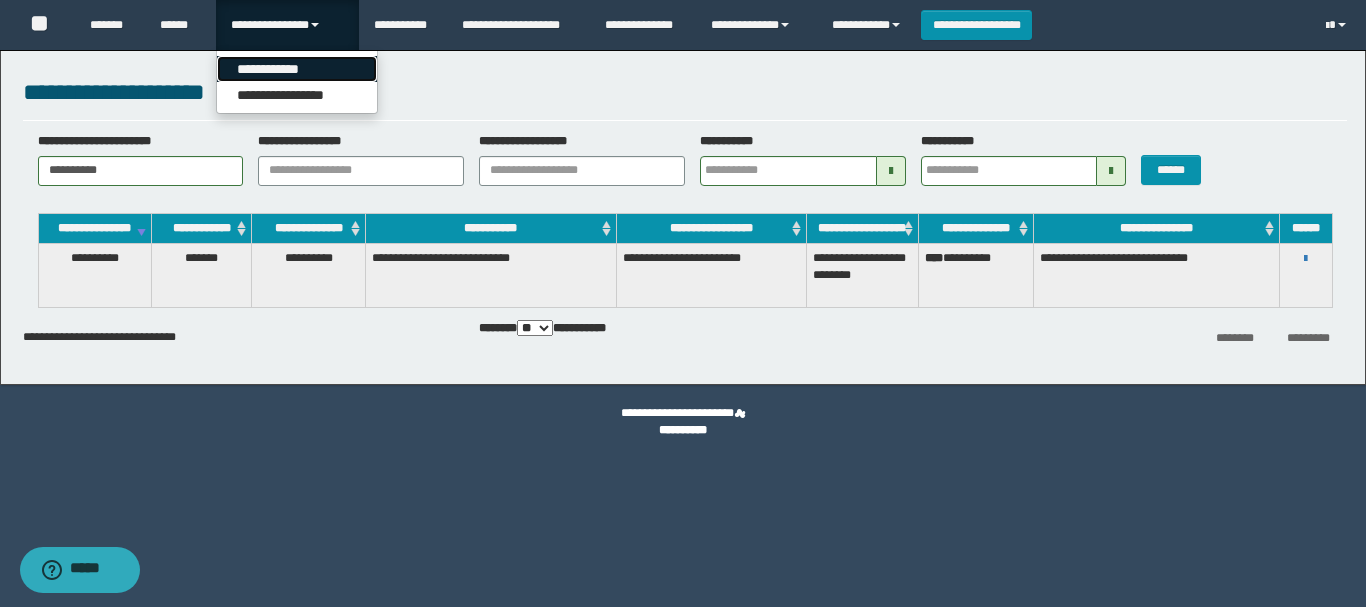click on "**********" at bounding box center [297, 69] 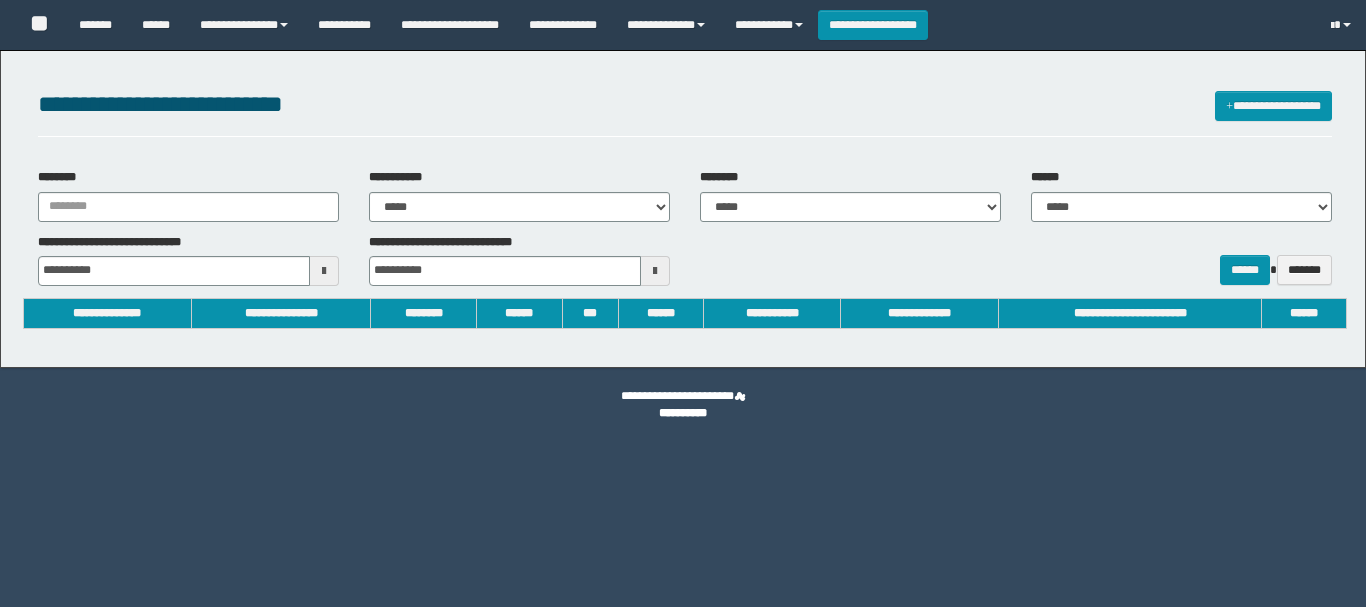 scroll, scrollTop: 0, scrollLeft: 0, axis: both 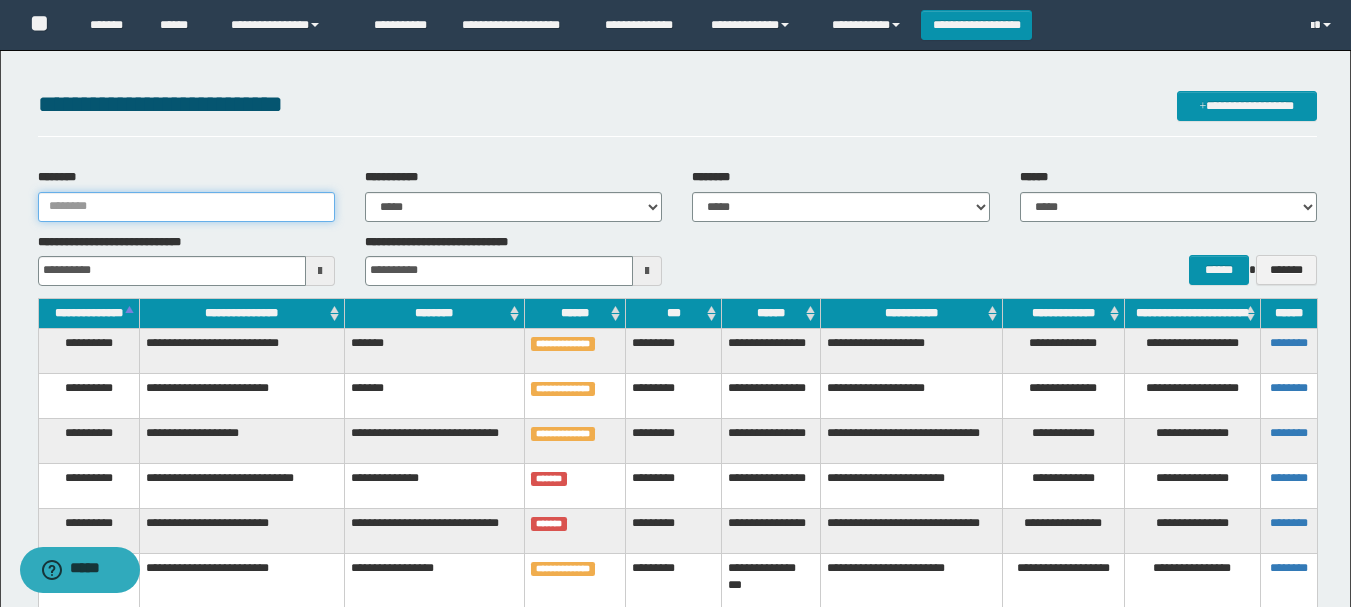 click on "********" at bounding box center (186, 207) 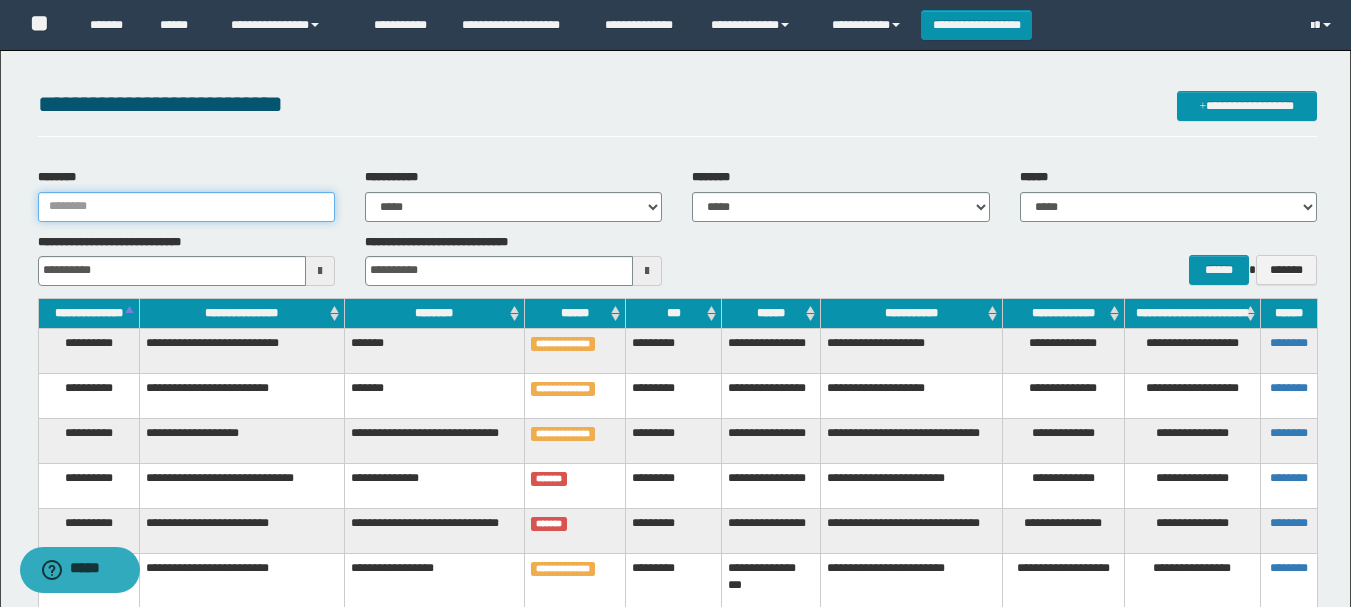 paste on "**********" 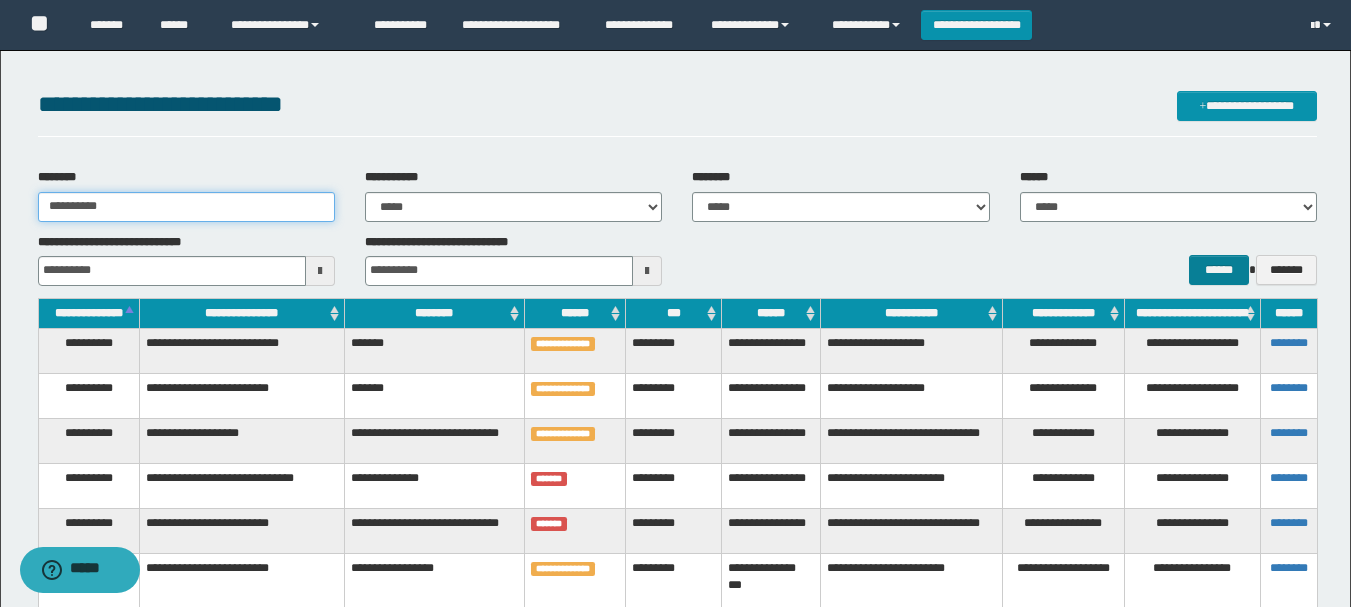 type on "**********" 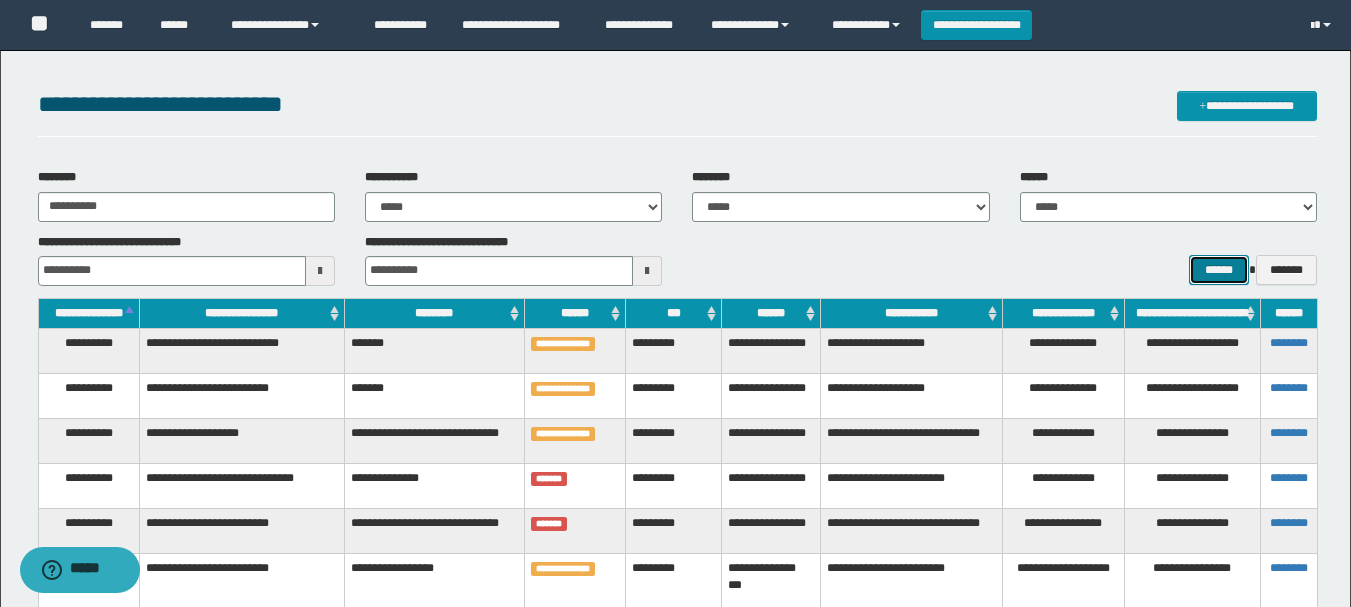 click on "******" at bounding box center [1218, 270] 